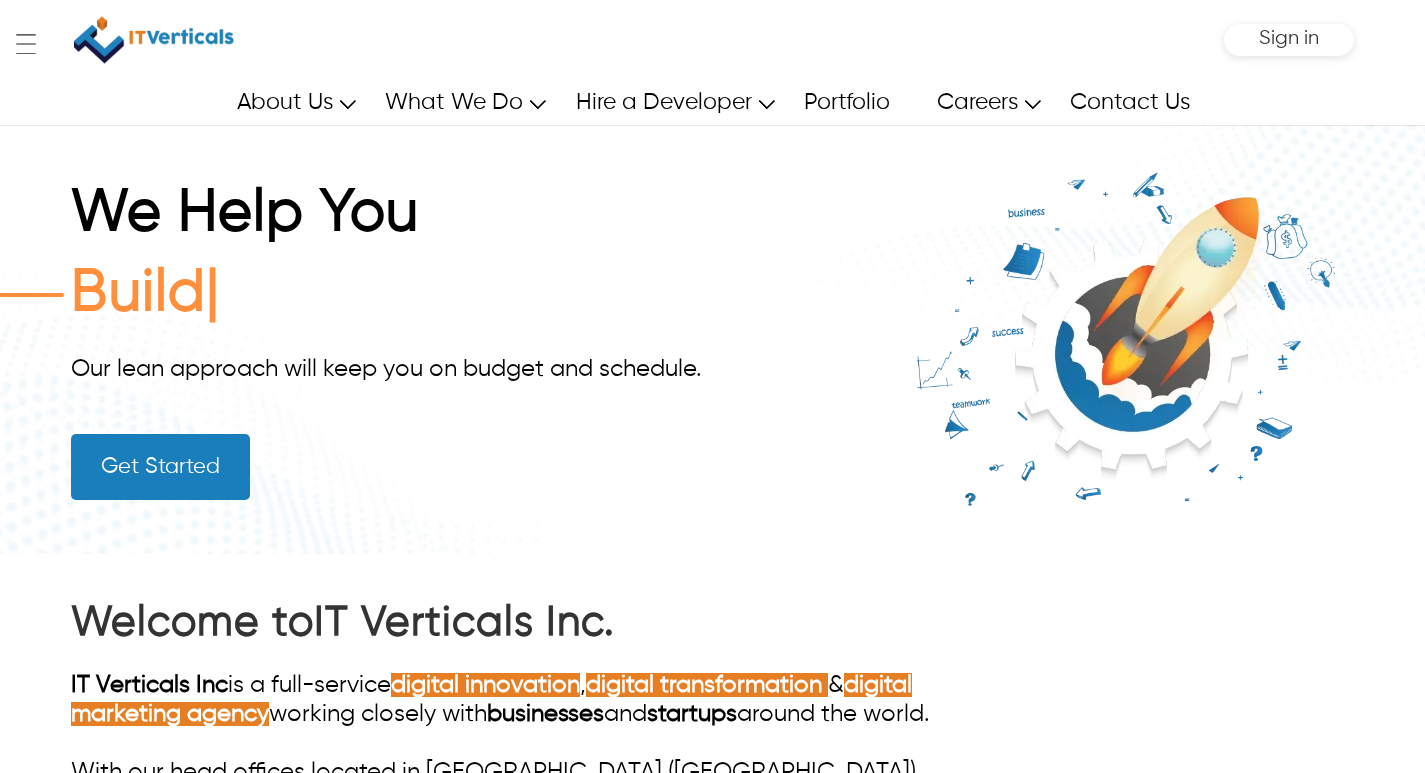 scroll, scrollTop: 0, scrollLeft: 0, axis: both 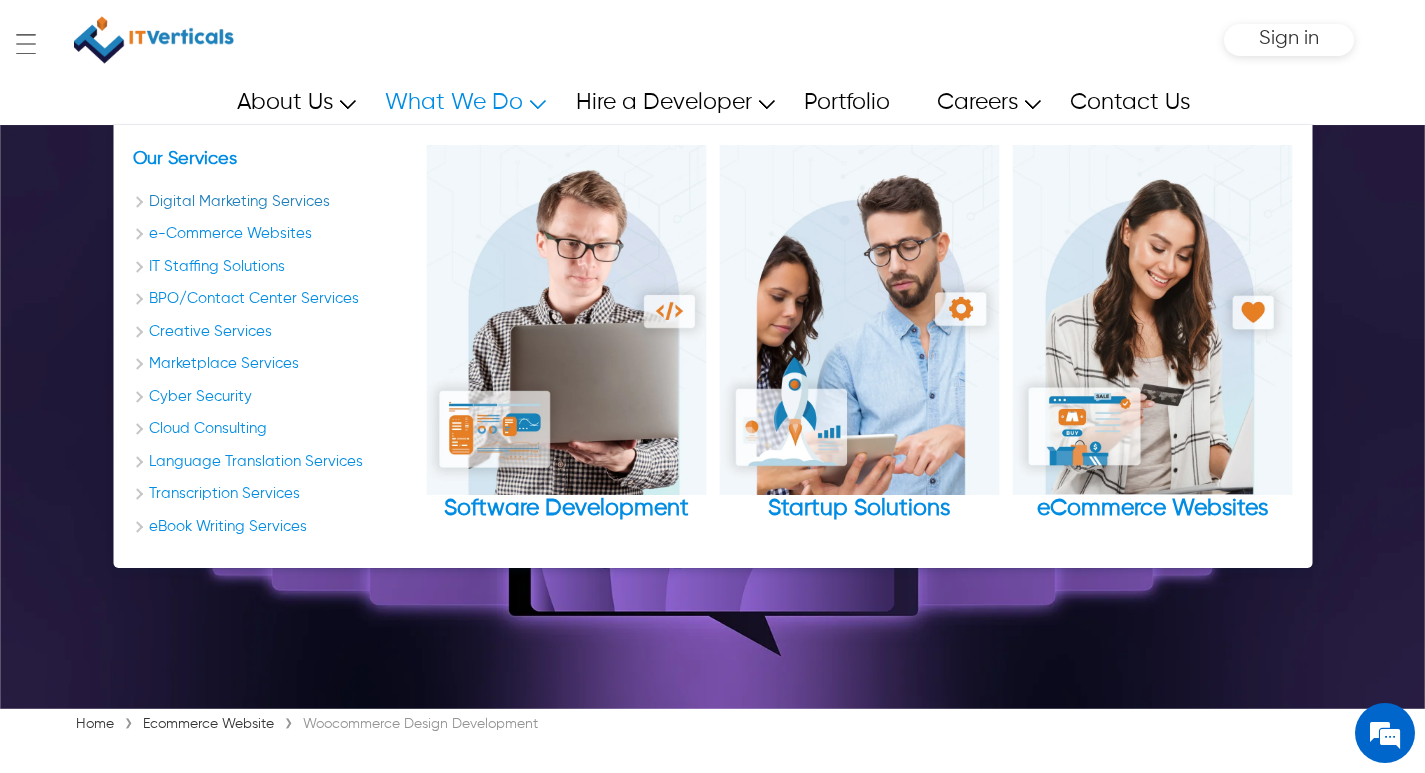 click on "Digital Marketing Services" at bounding box center (273, 202) 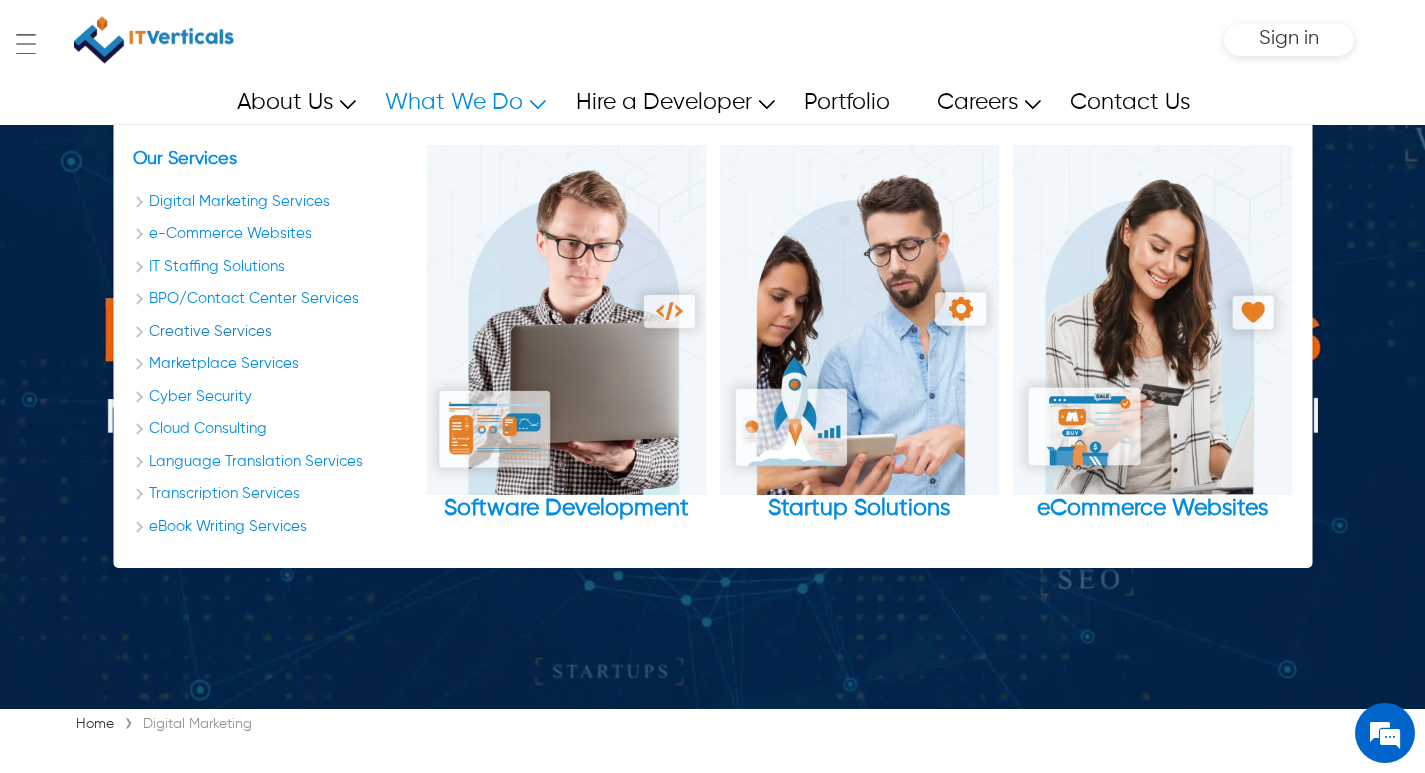 click on "Creative Services" at bounding box center (273, 332) 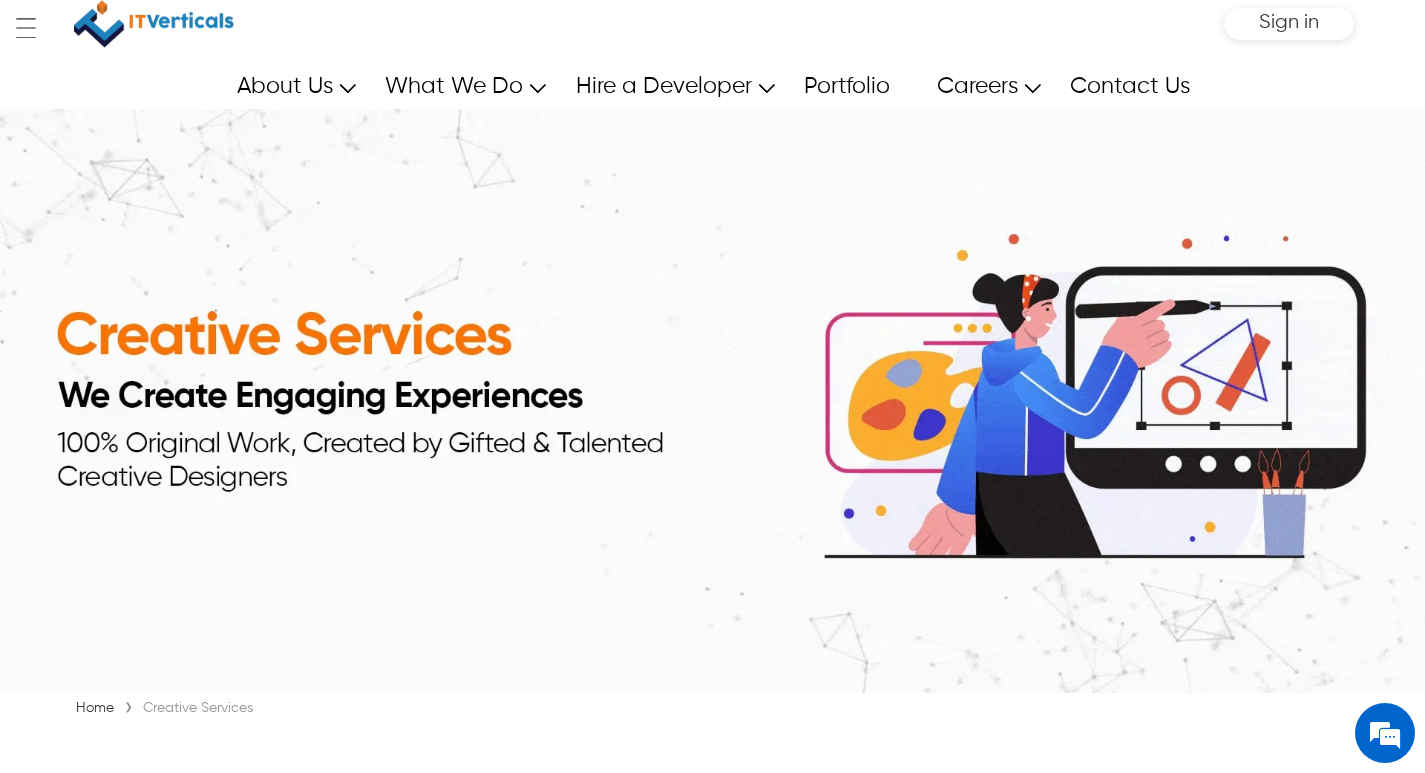 scroll, scrollTop: 0, scrollLeft: 0, axis: both 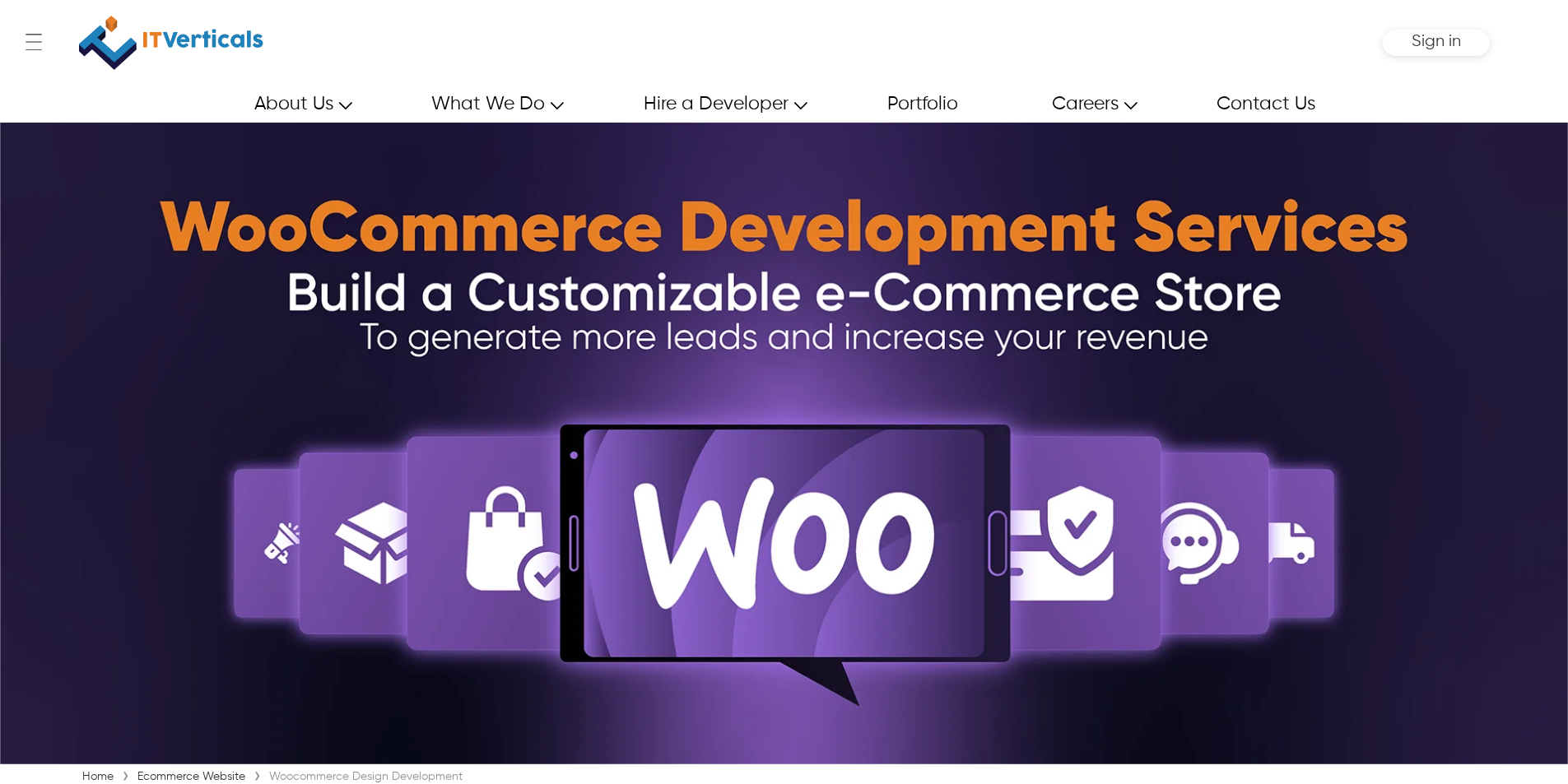 click at bounding box center (784, 443) 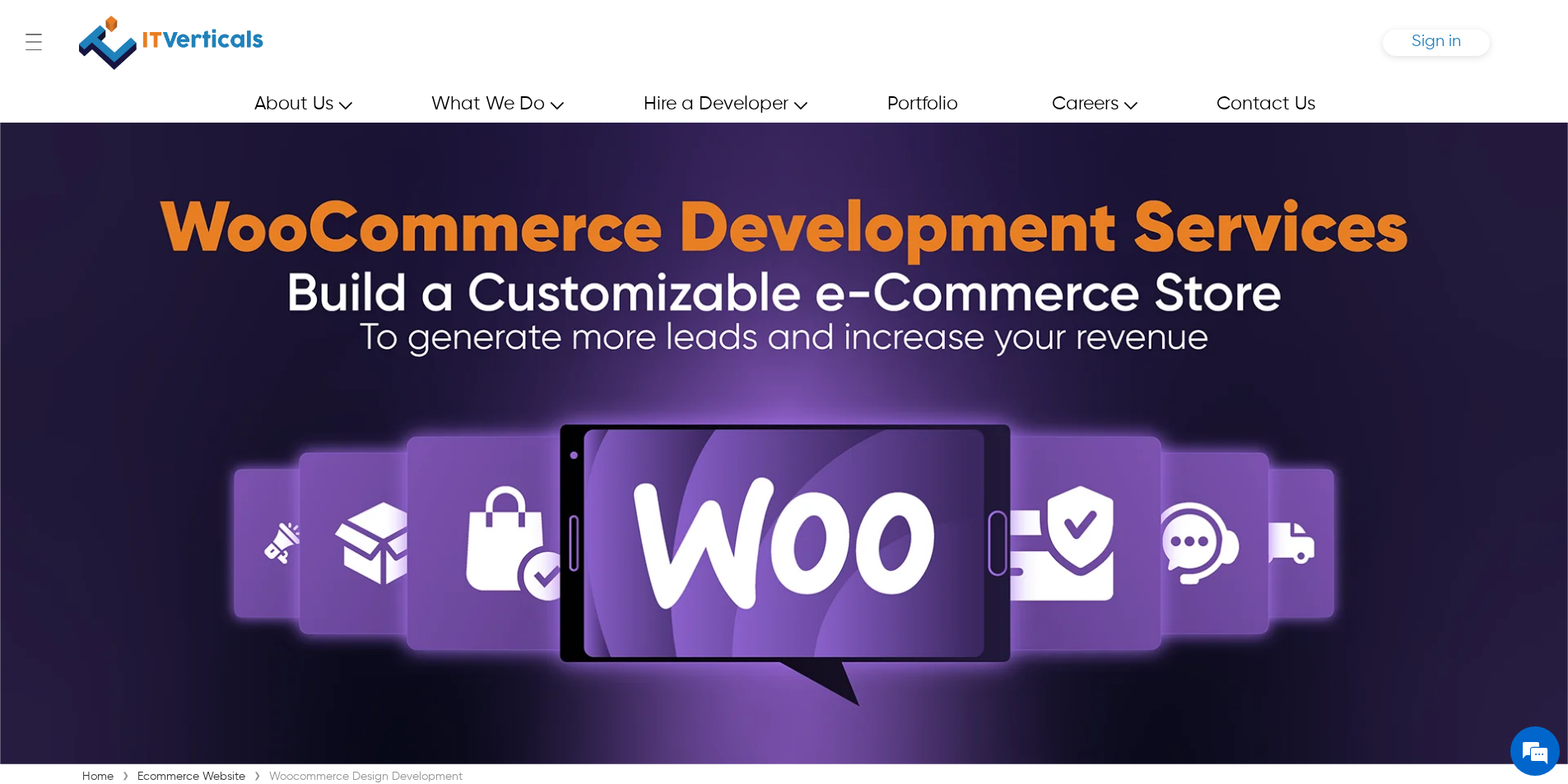 click on "Sign in" at bounding box center (1436, 41) 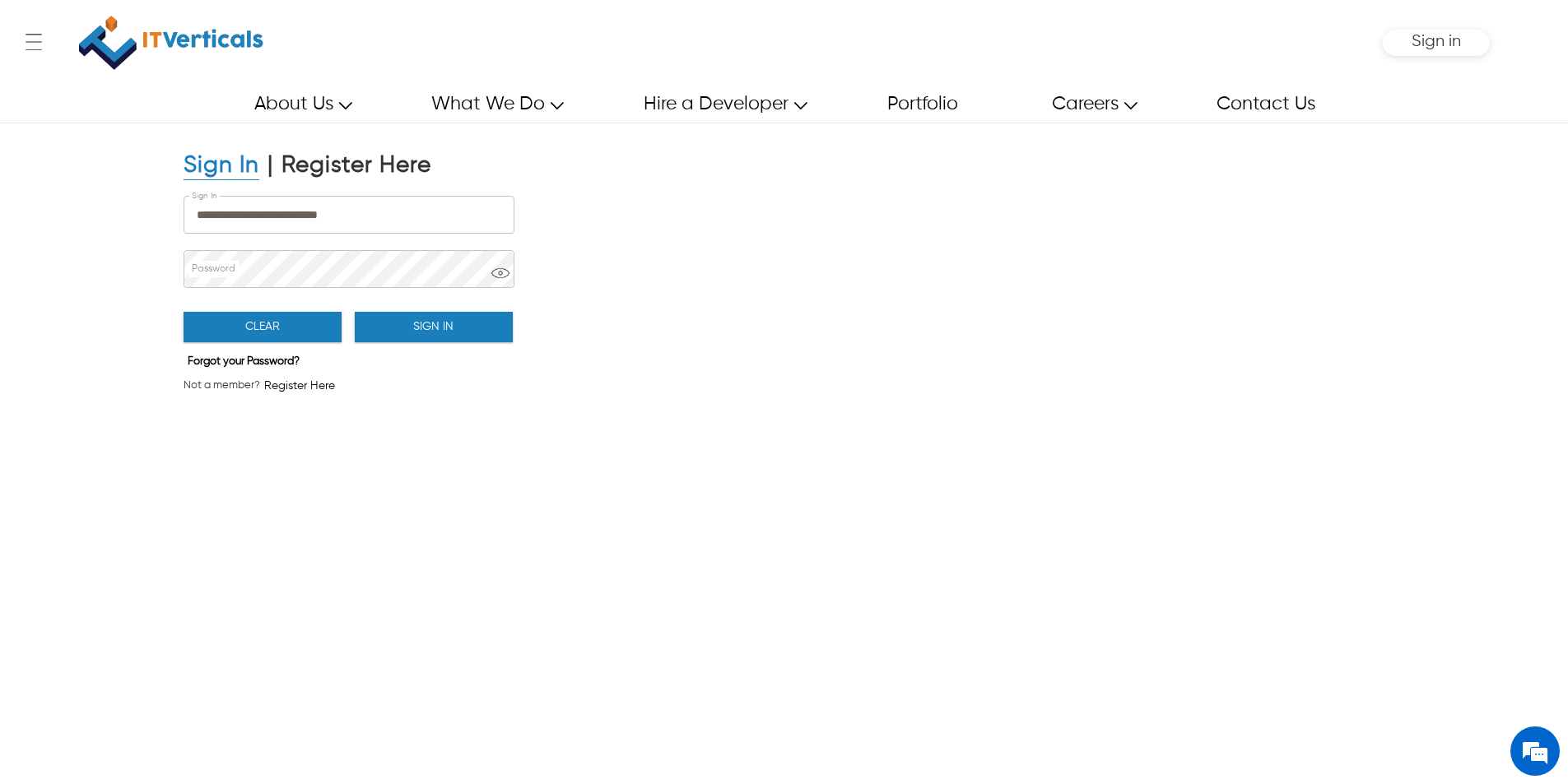 click on "**********" at bounding box center (784, 456) 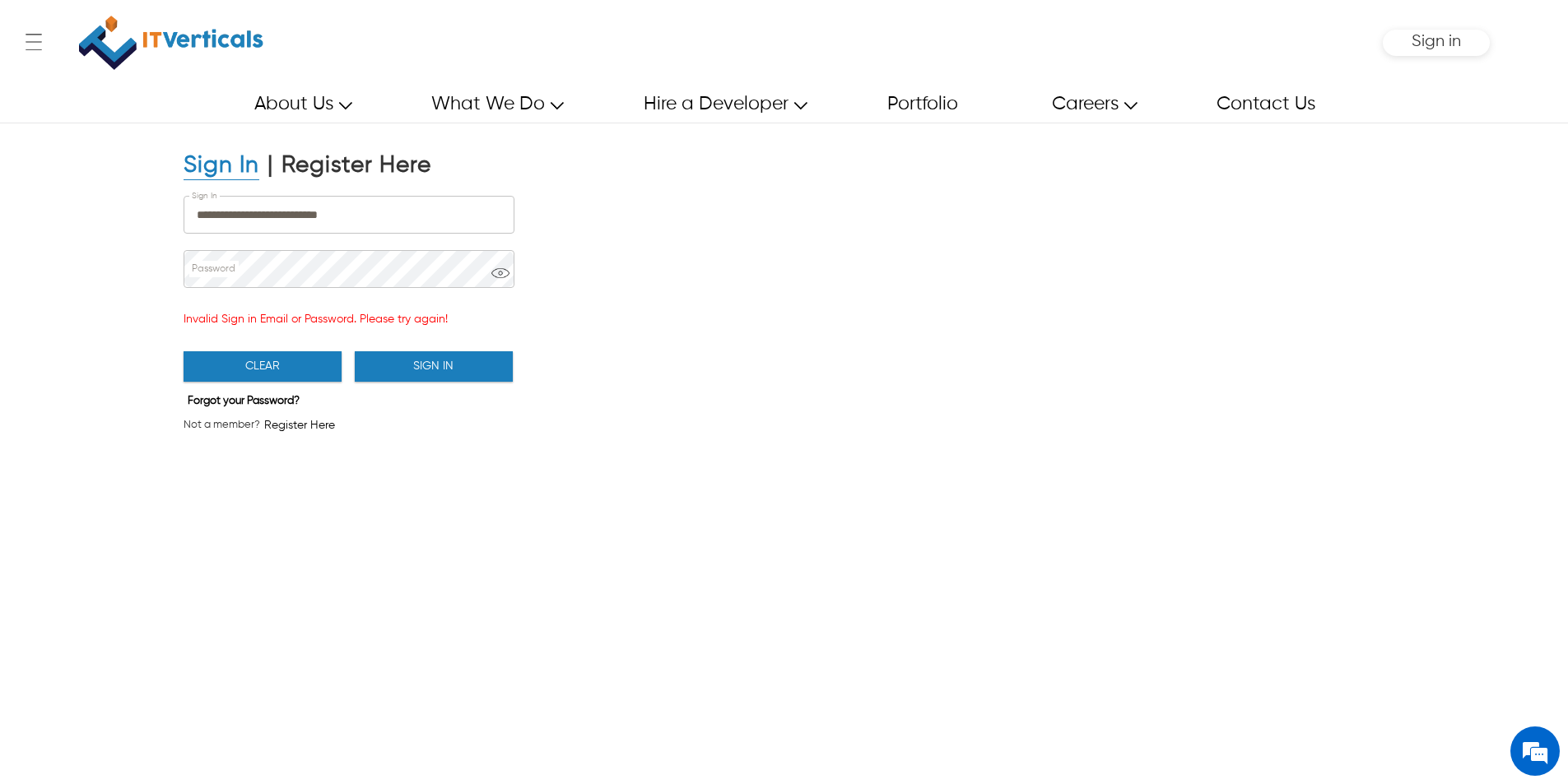 scroll, scrollTop: 0, scrollLeft: 0, axis: both 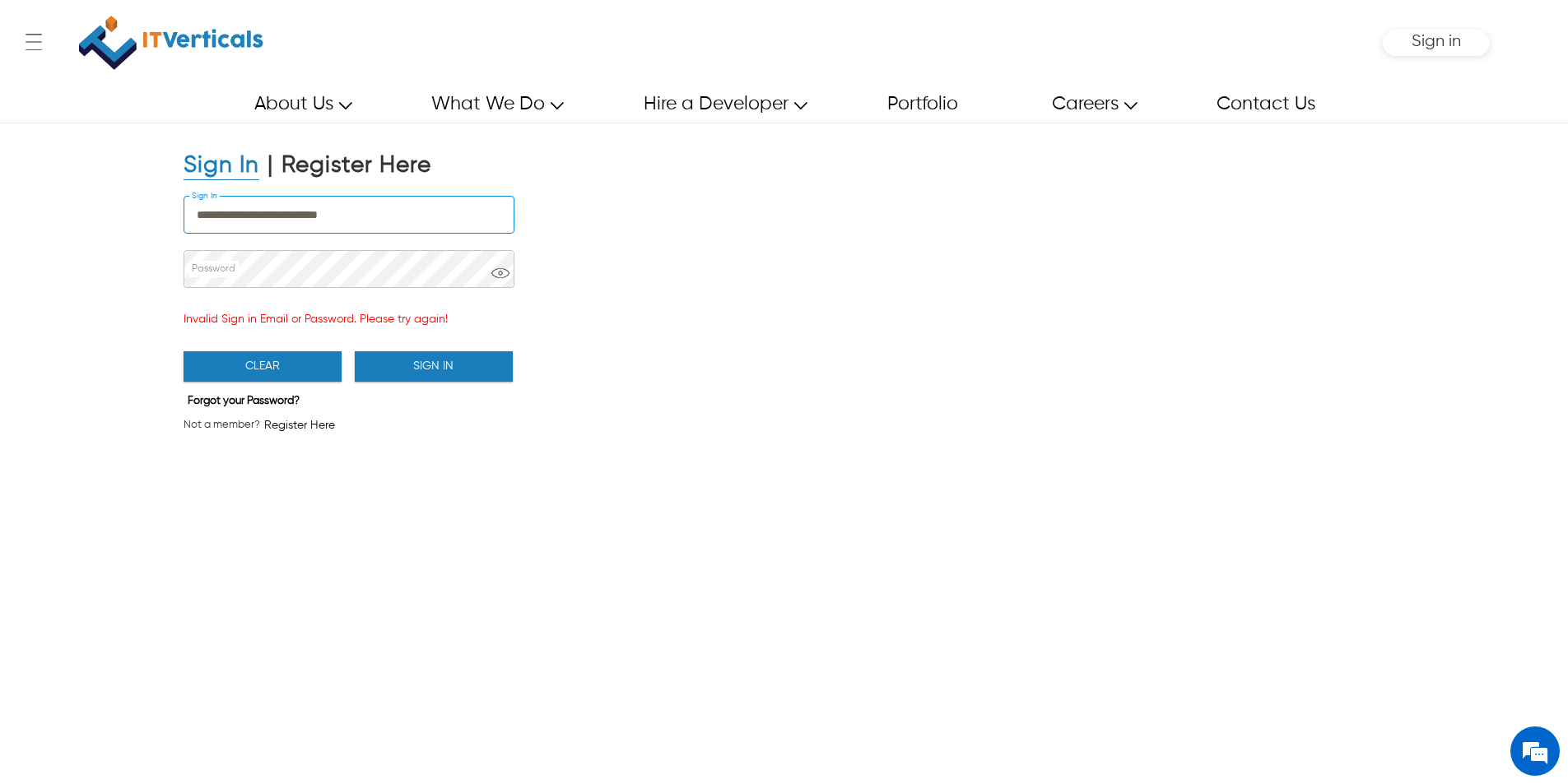 click on "**********" at bounding box center (349, 215) 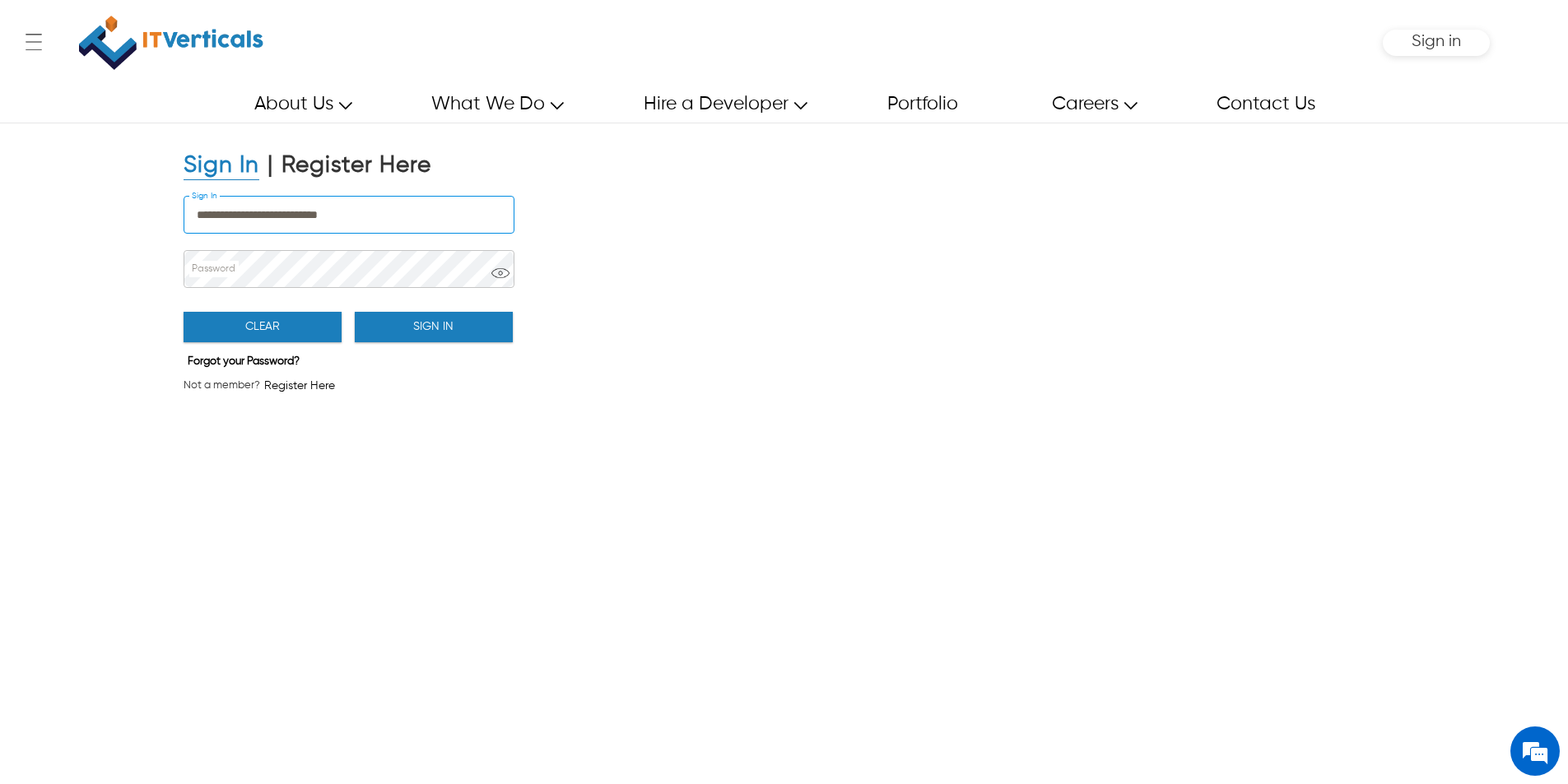 click on "Sign In" at bounding box center [434, 327] 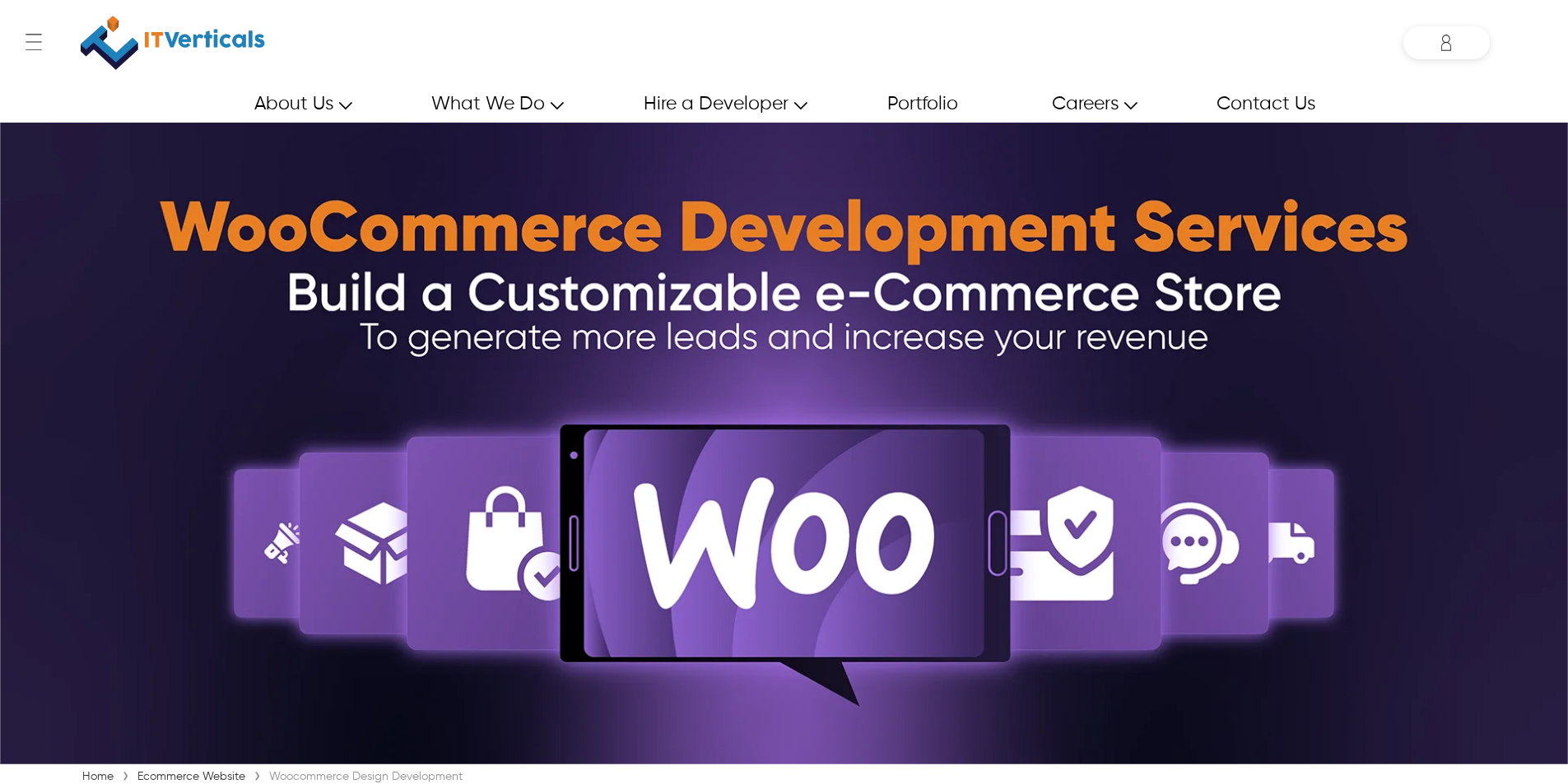 scroll, scrollTop: 0, scrollLeft: 0, axis: both 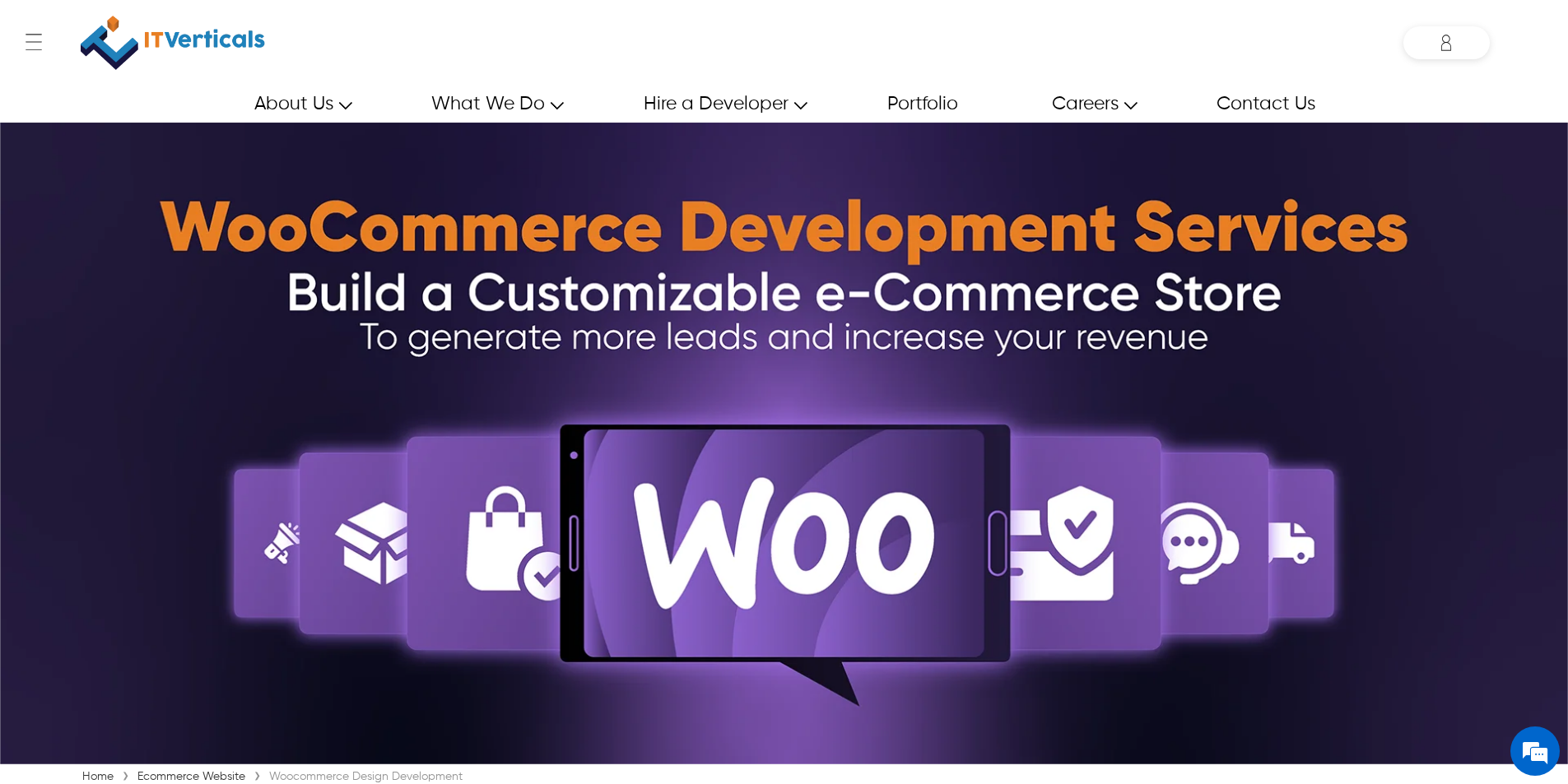 click on "Anzlar anzlar.rehman@itverticals.com ✕ Admin Dashboard My Account   Change Password   Logout" at bounding box center (1446, 43) 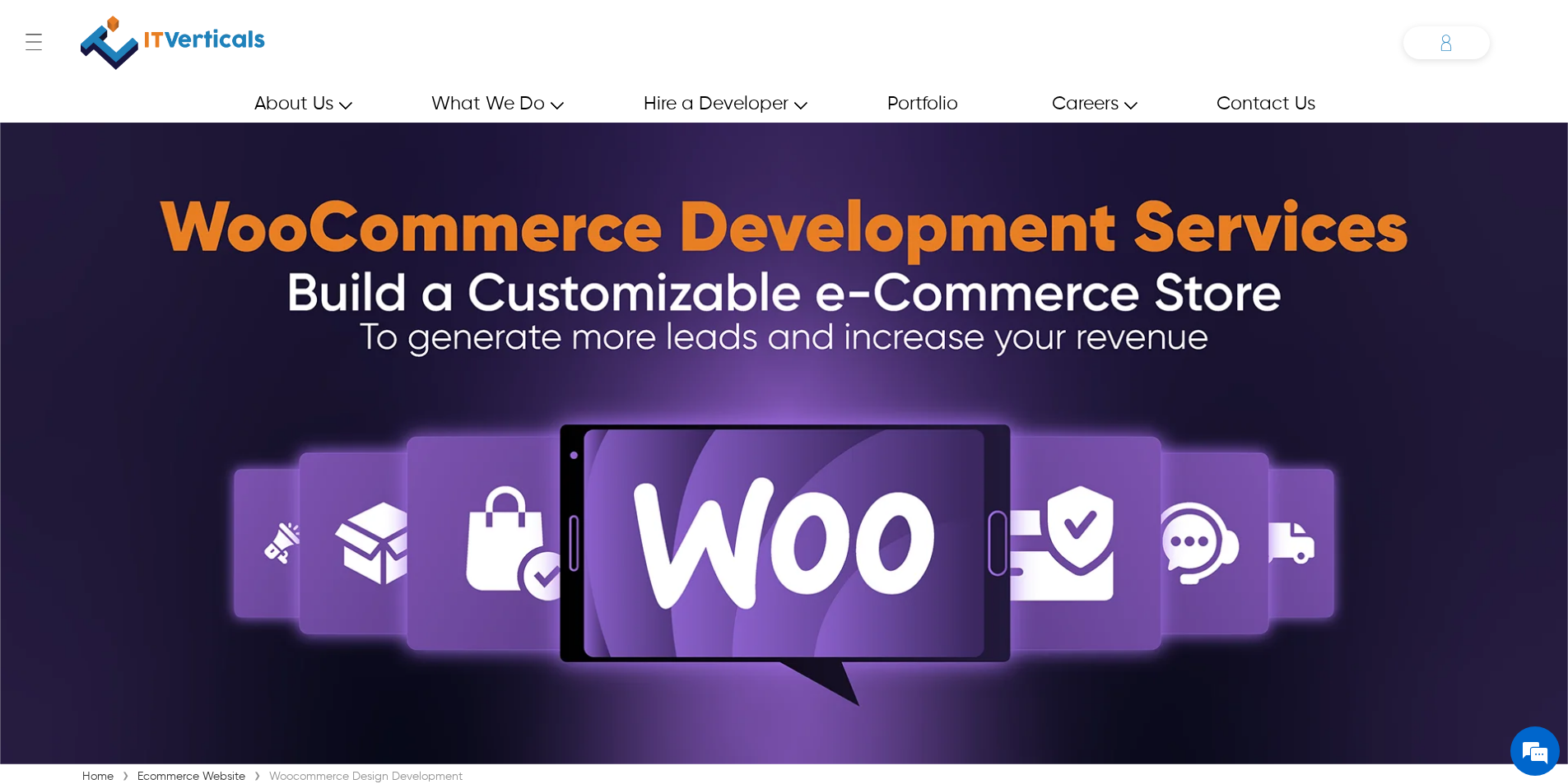 click on "Anzlar anzlar.rehman@itverticals.com ✕ Admin Dashboard My Account   Change Password   Logout" at bounding box center [1446, 43] 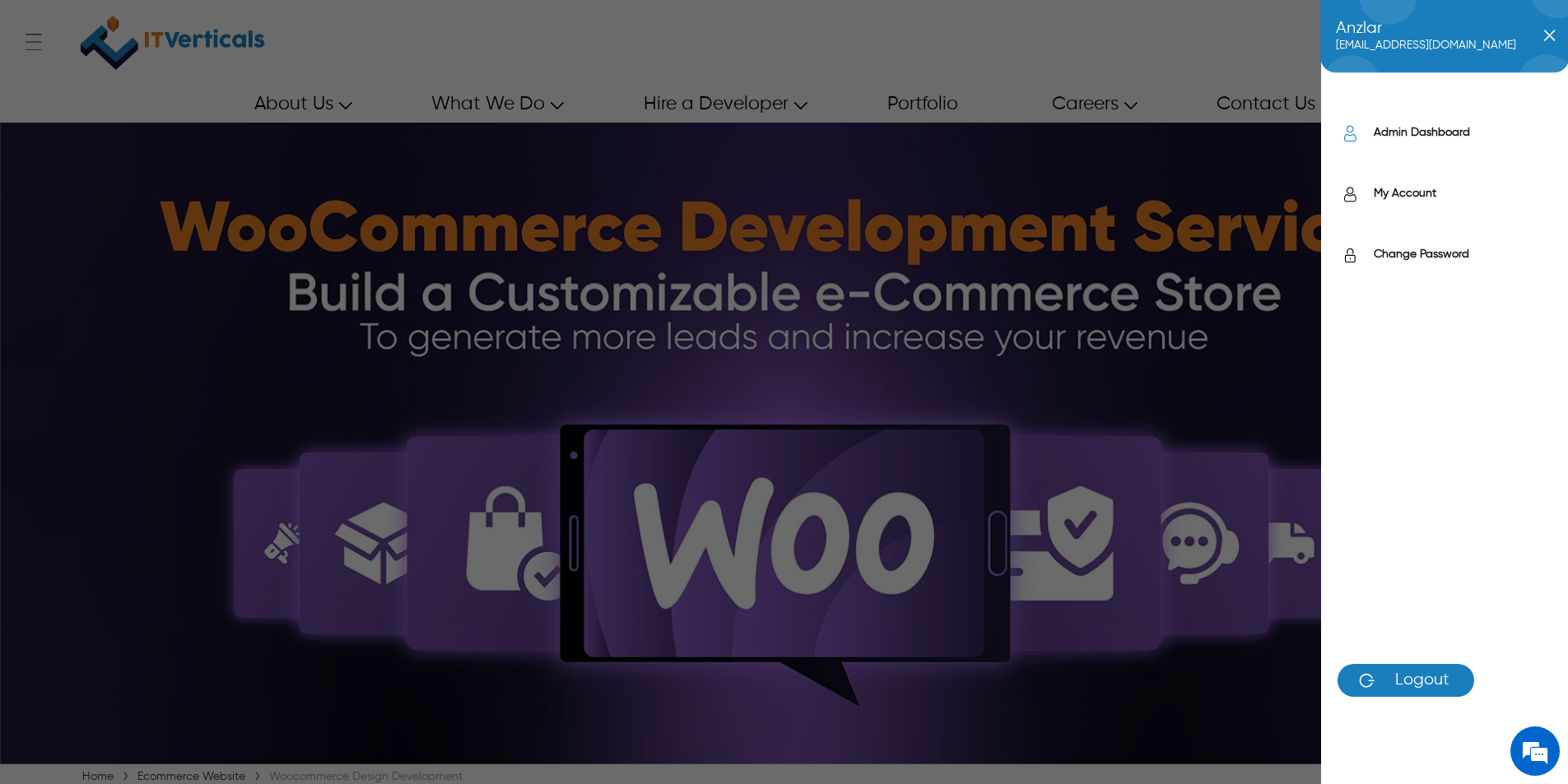click on "Admin Dashboard" at bounding box center [1463, 132] 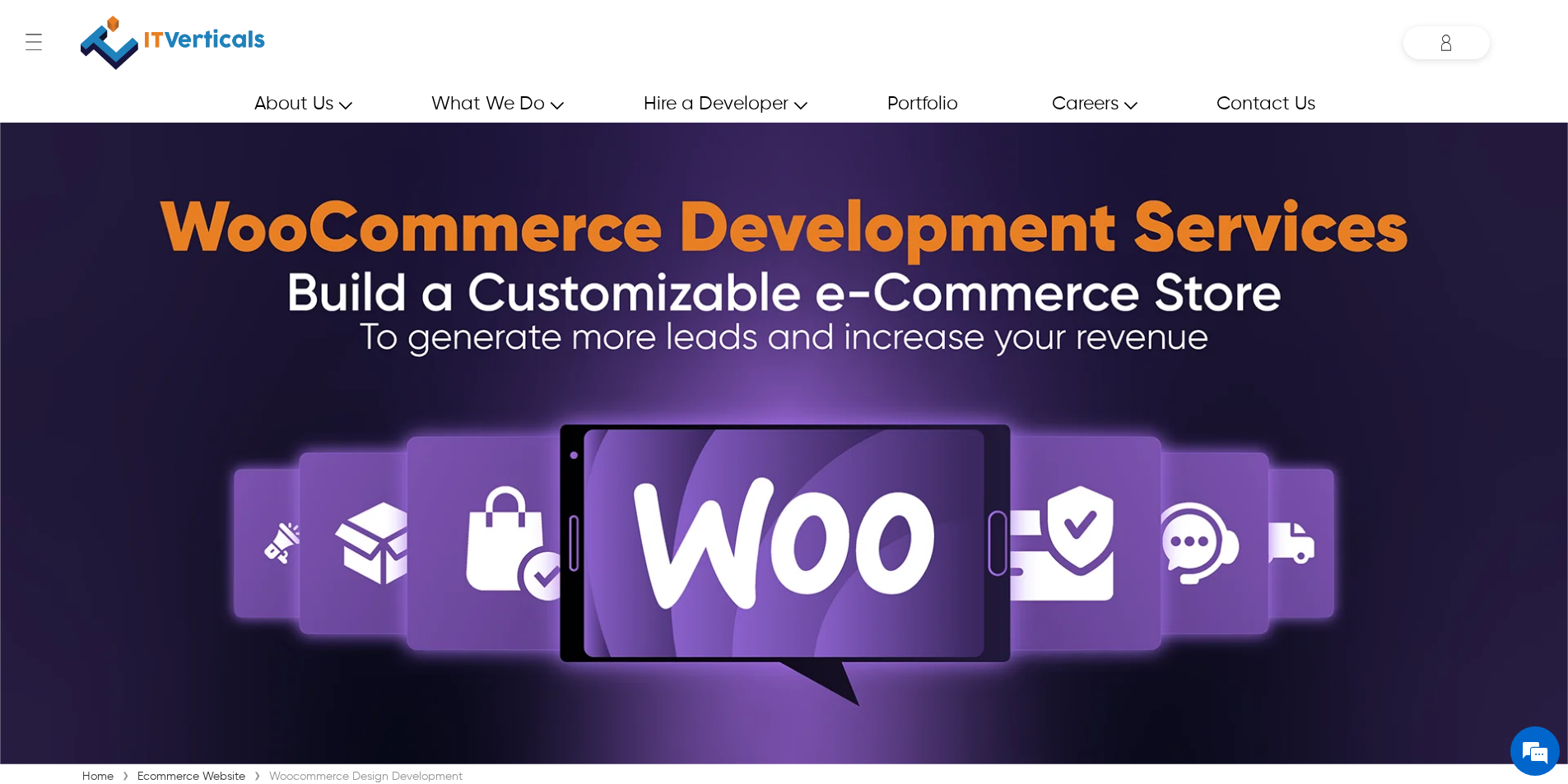 scroll, scrollTop: 0, scrollLeft: 0, axis: both 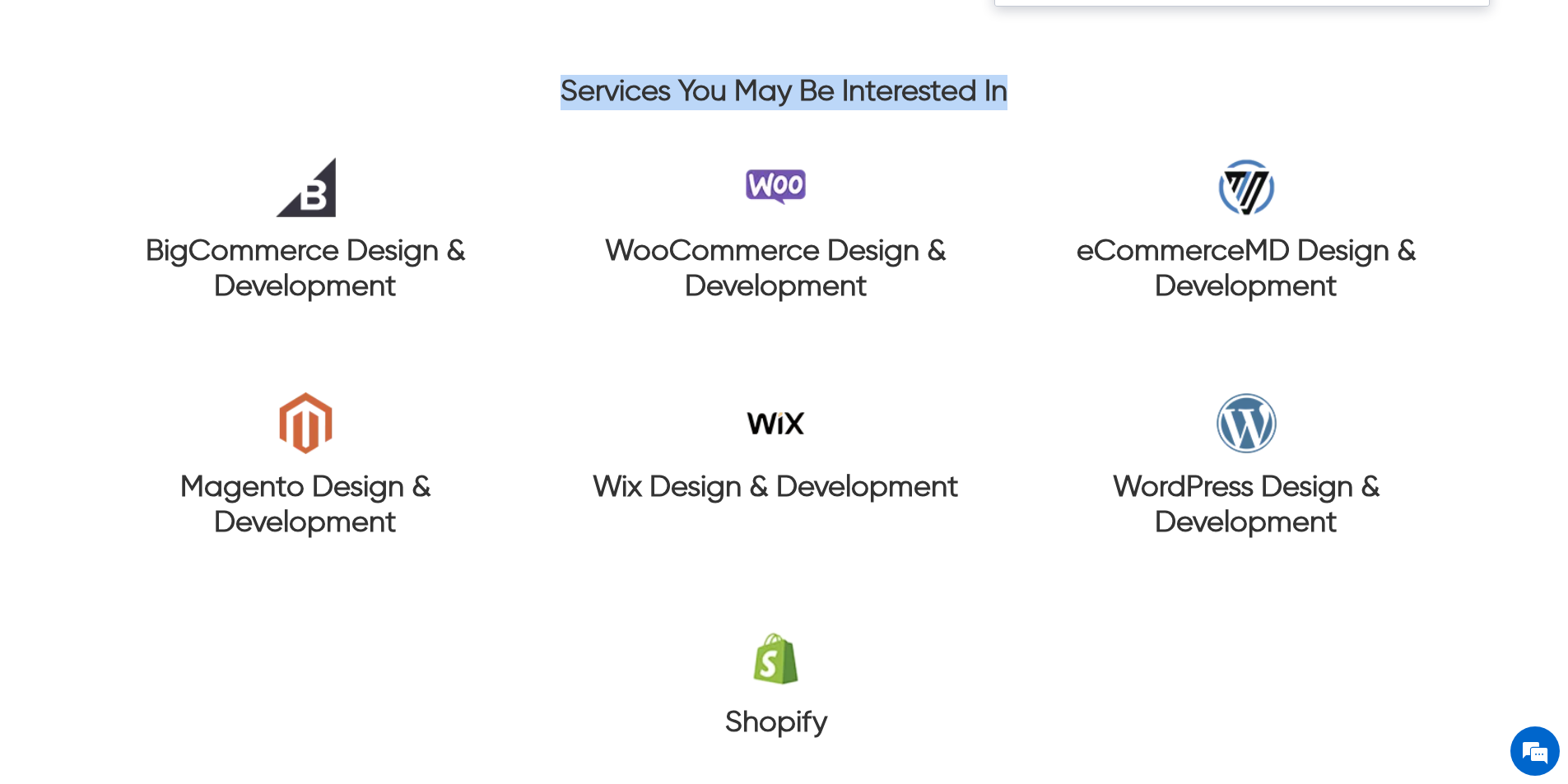 drag, startPoint x: 564, startPoint y: 90, endPoint x: 1044, endPoint y: 99, distance: 480.08437 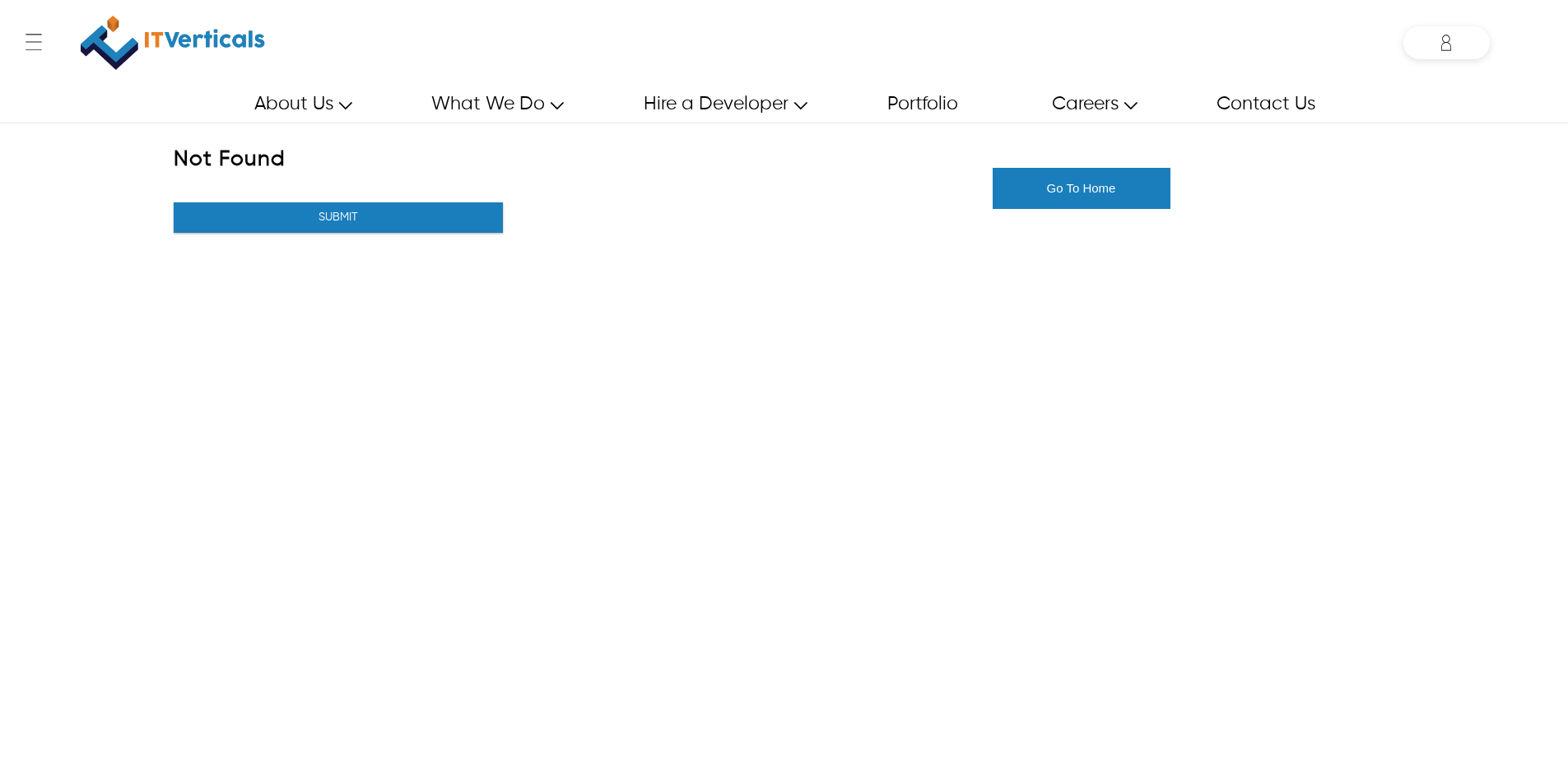 scroll, scrollTop: 0, scrollLeft: 0, axis: both 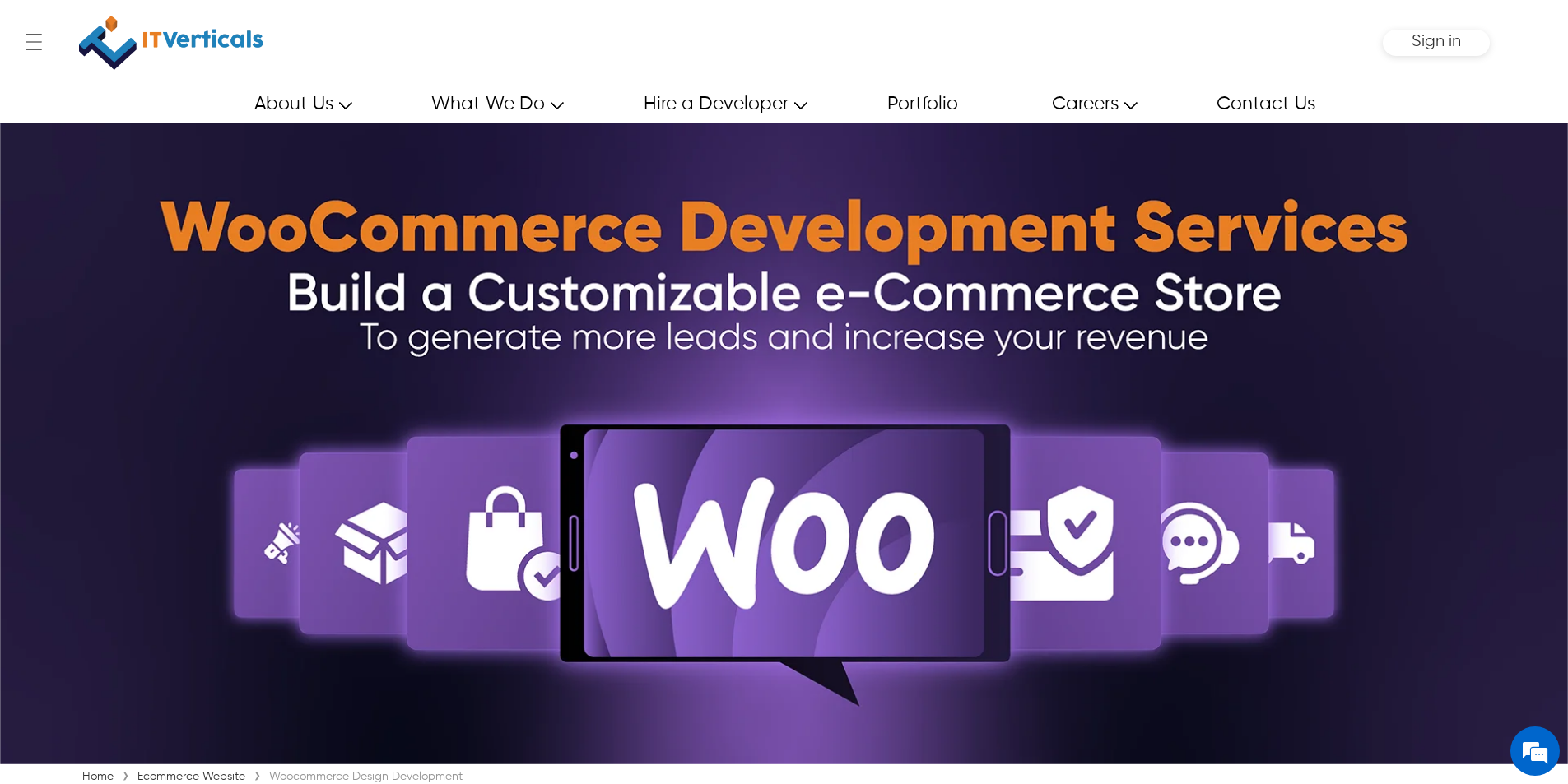 type on "******" 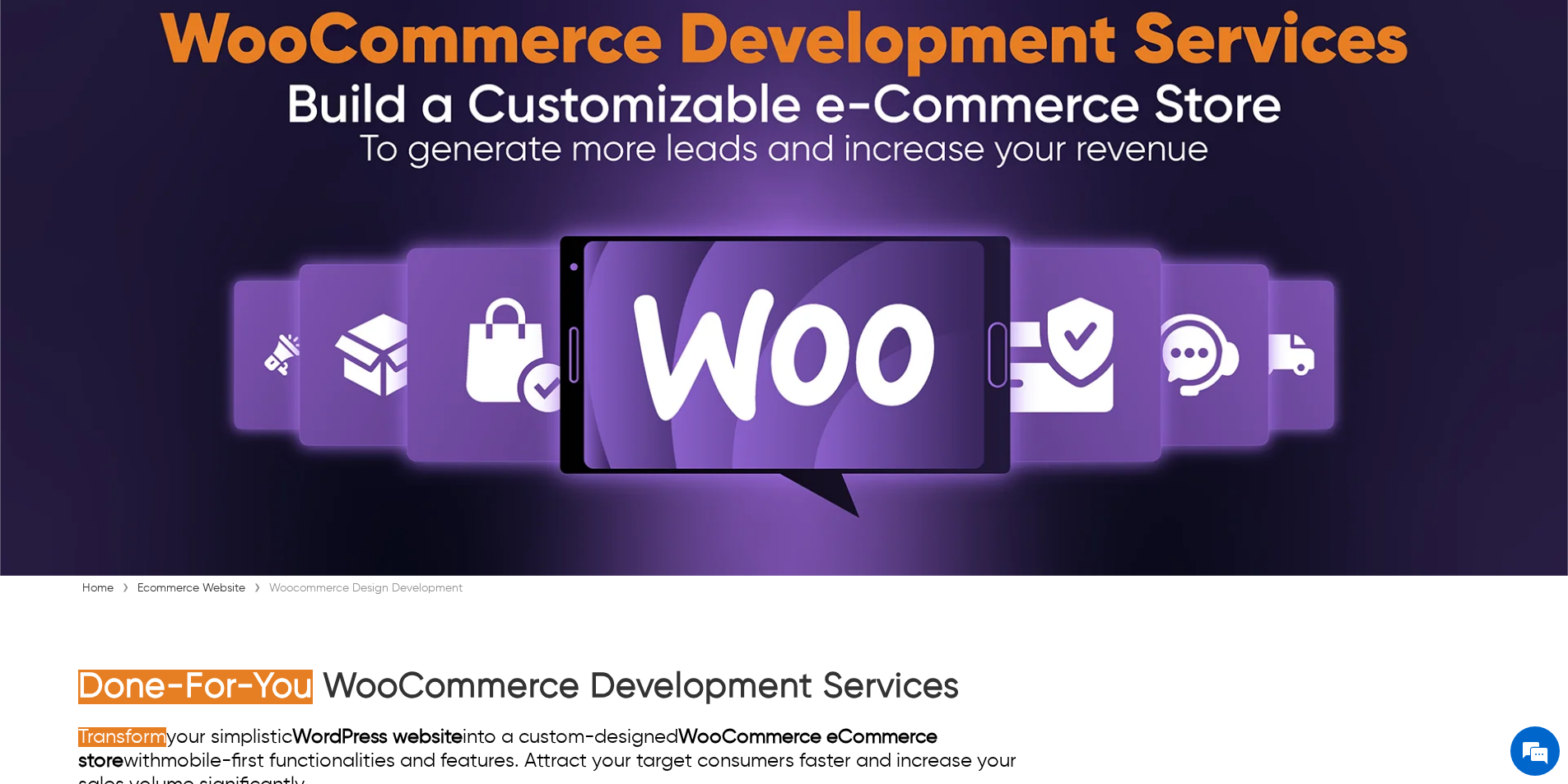 scroll, scrollTop: 516, scrollLeft: 0, axis: vertical 